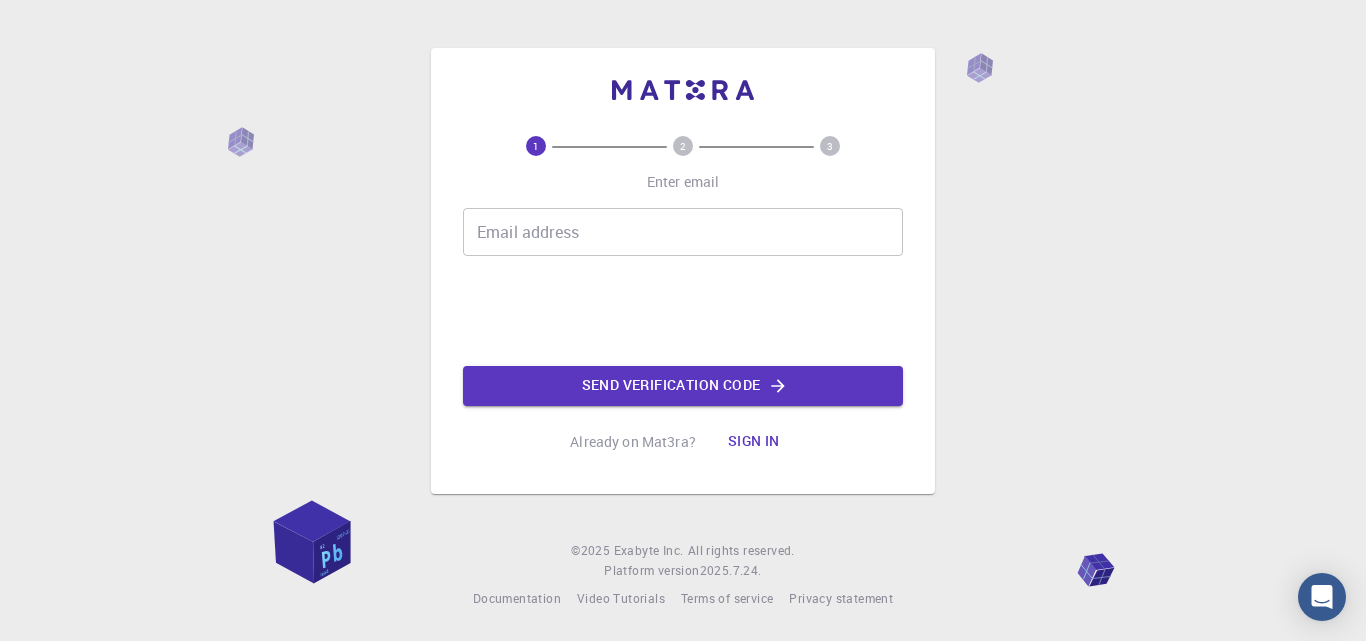 scroll, scrollTop: 0, scrollLeft: 0, axis: both 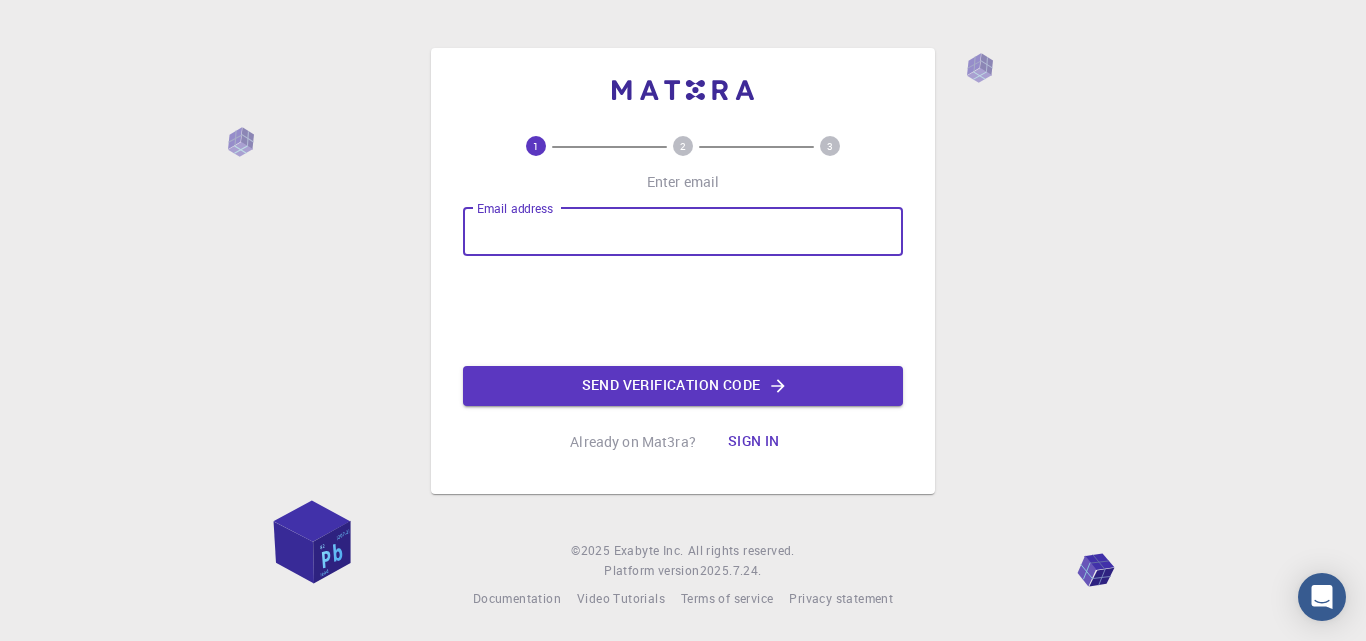 type on "[NAME].[NAME]@[DOMAIN].com" 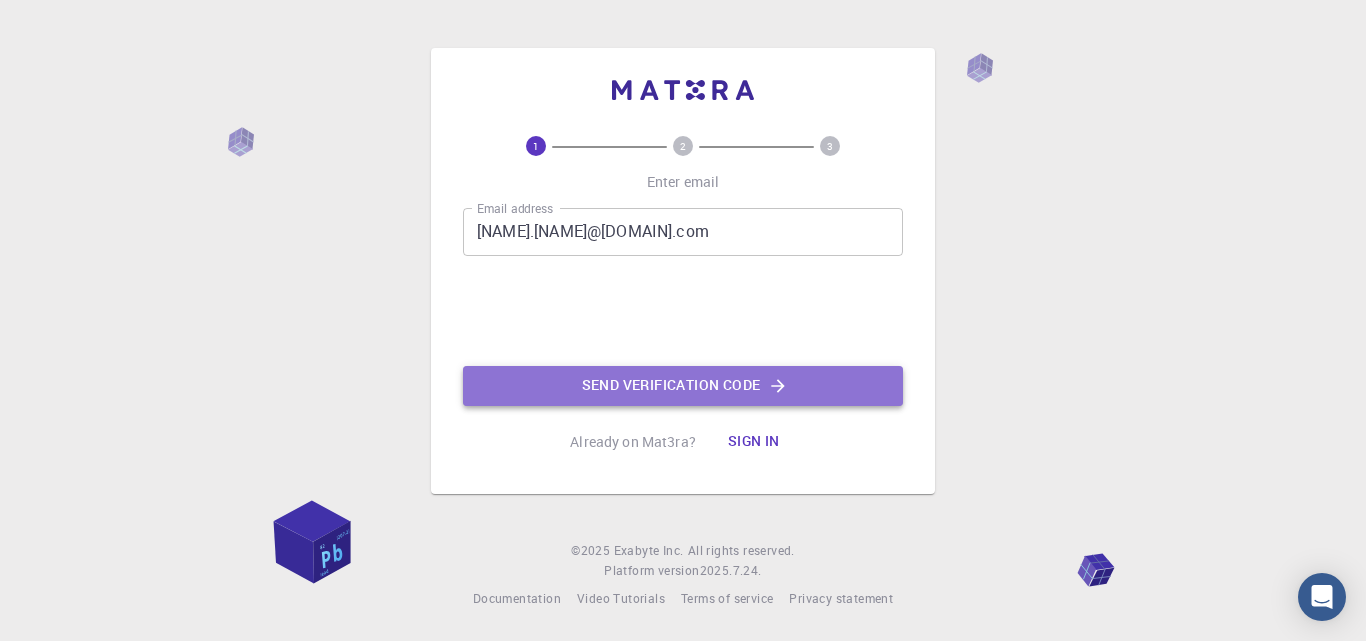 click on "Send verification code" 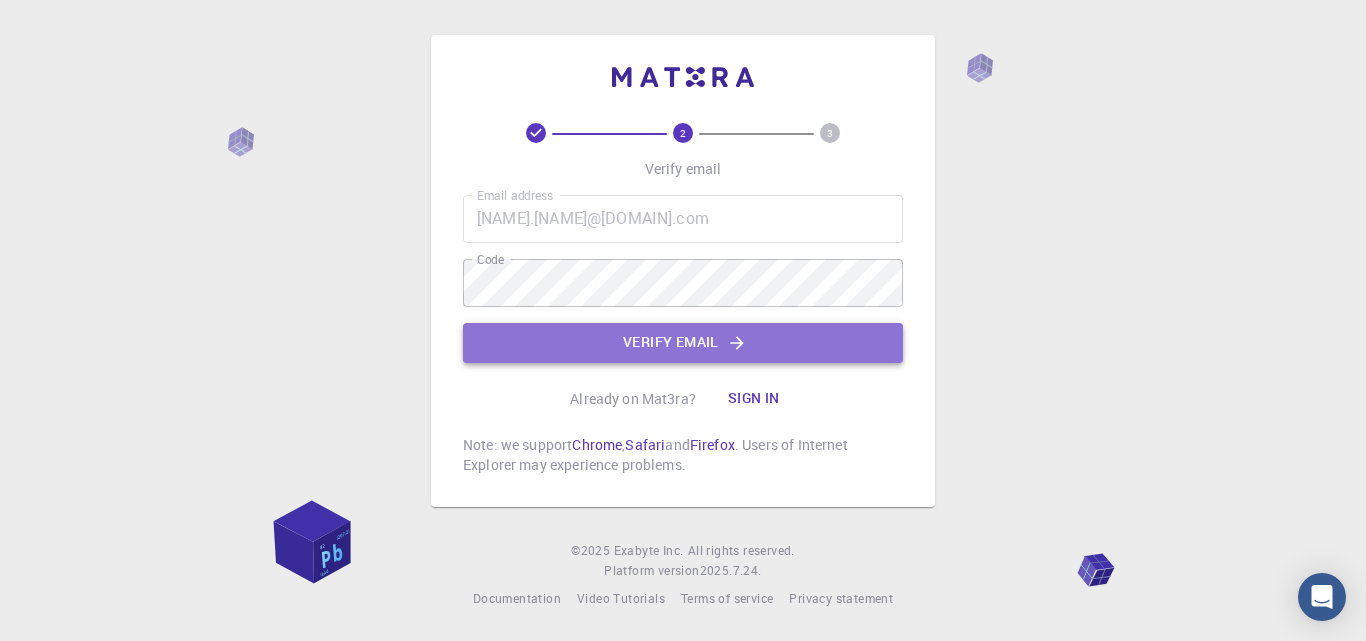 click on "Verify email" 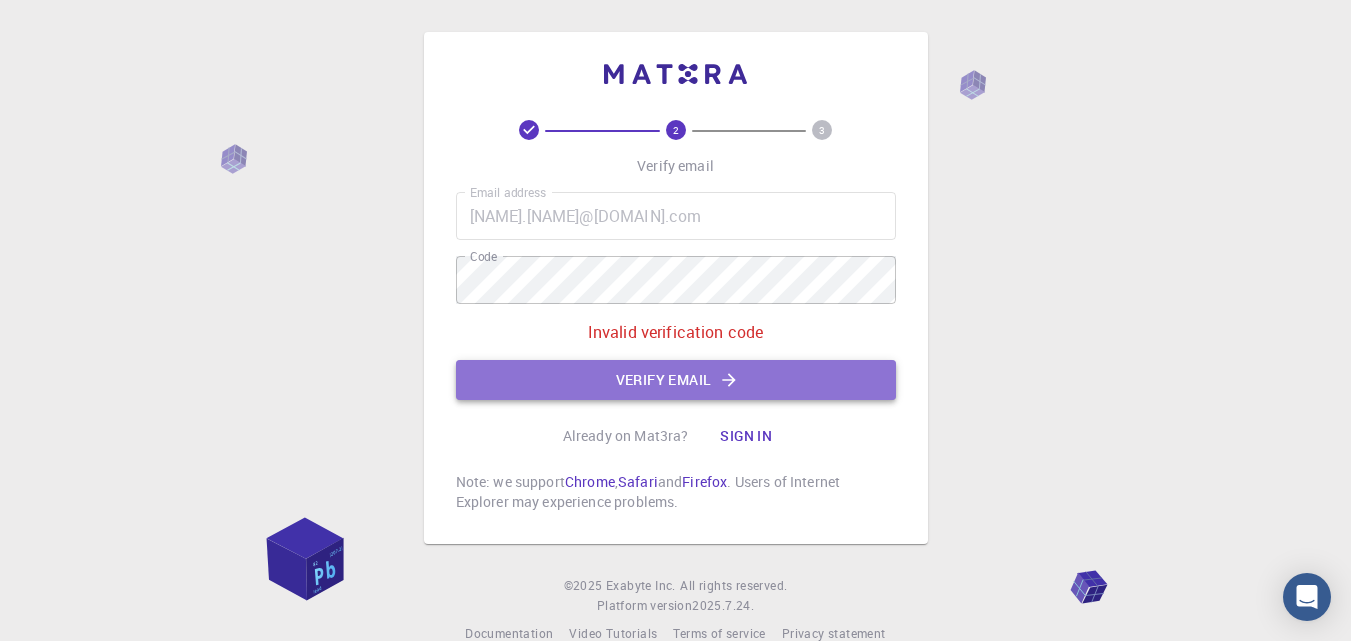 click on "Verify email" at bounding box center (676, 380) 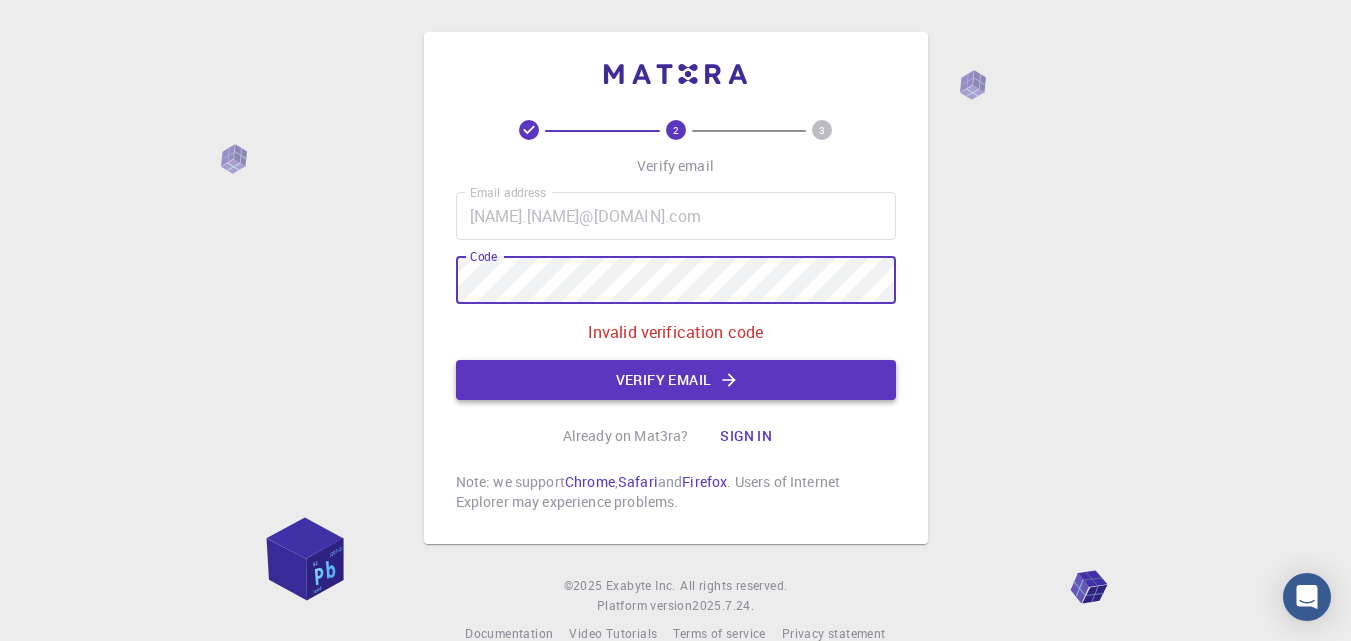click on "Verify email" at bounding box center (676, 380) 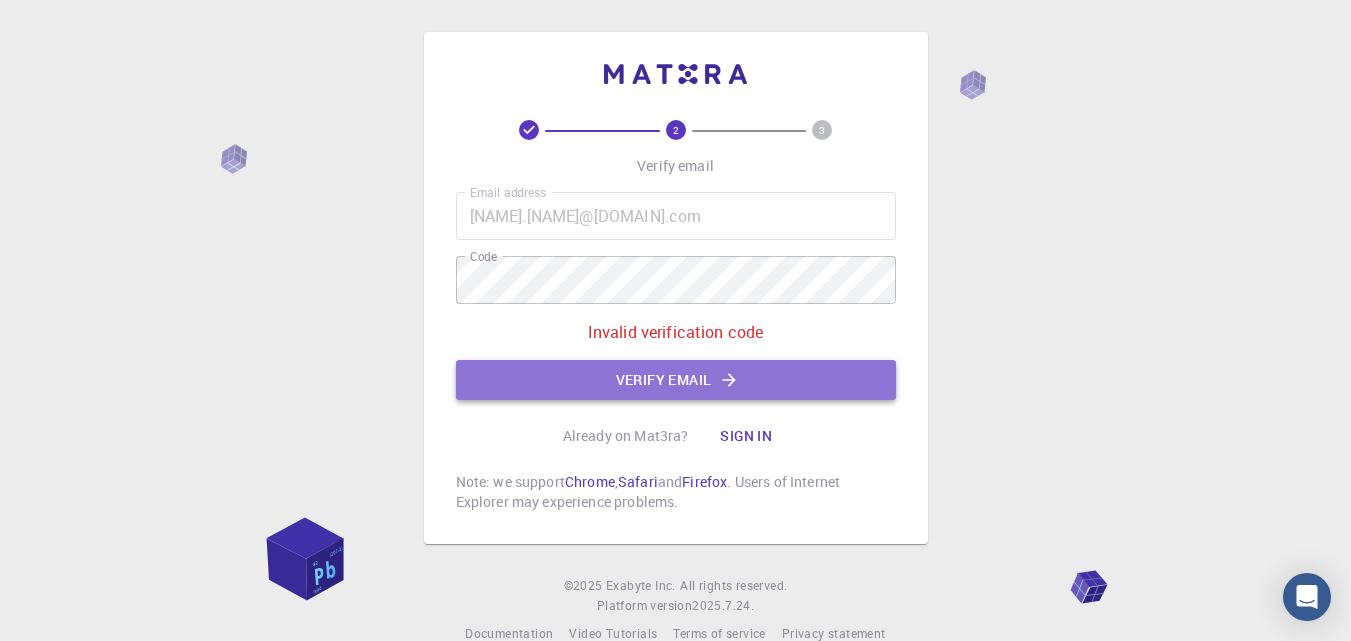 click on "Verify email" at bounding box center [676, 380] 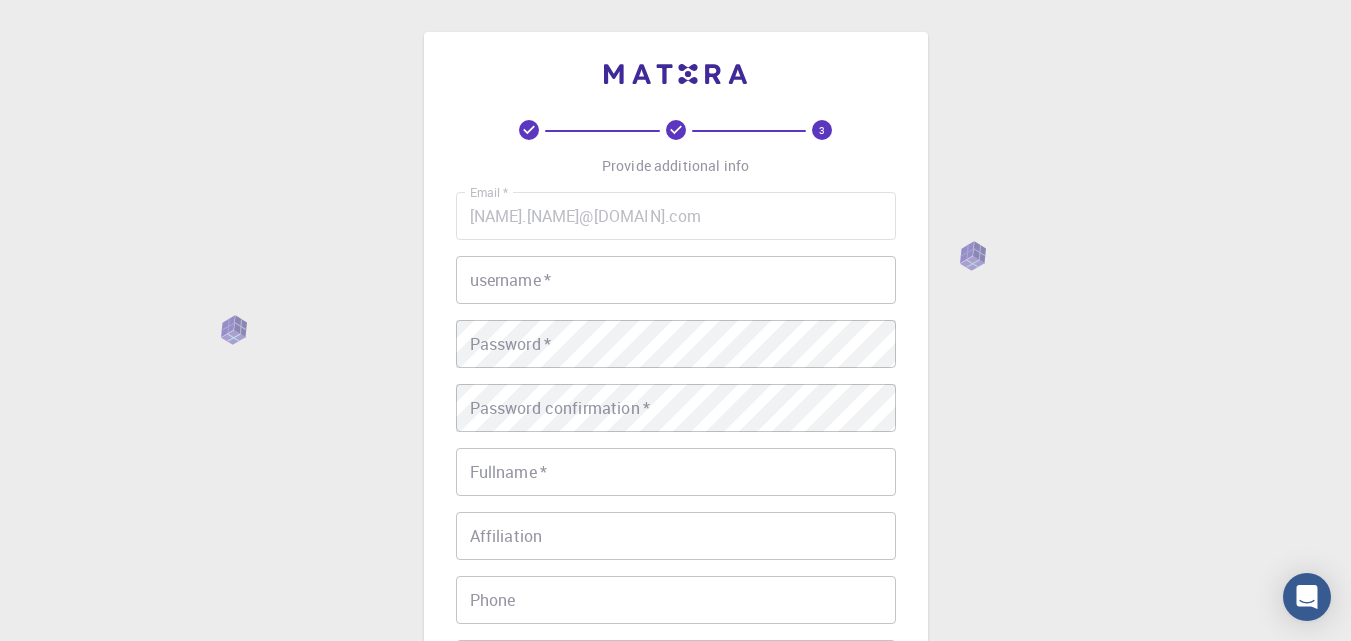 click on "username   *" at bounding box center (676, 280) 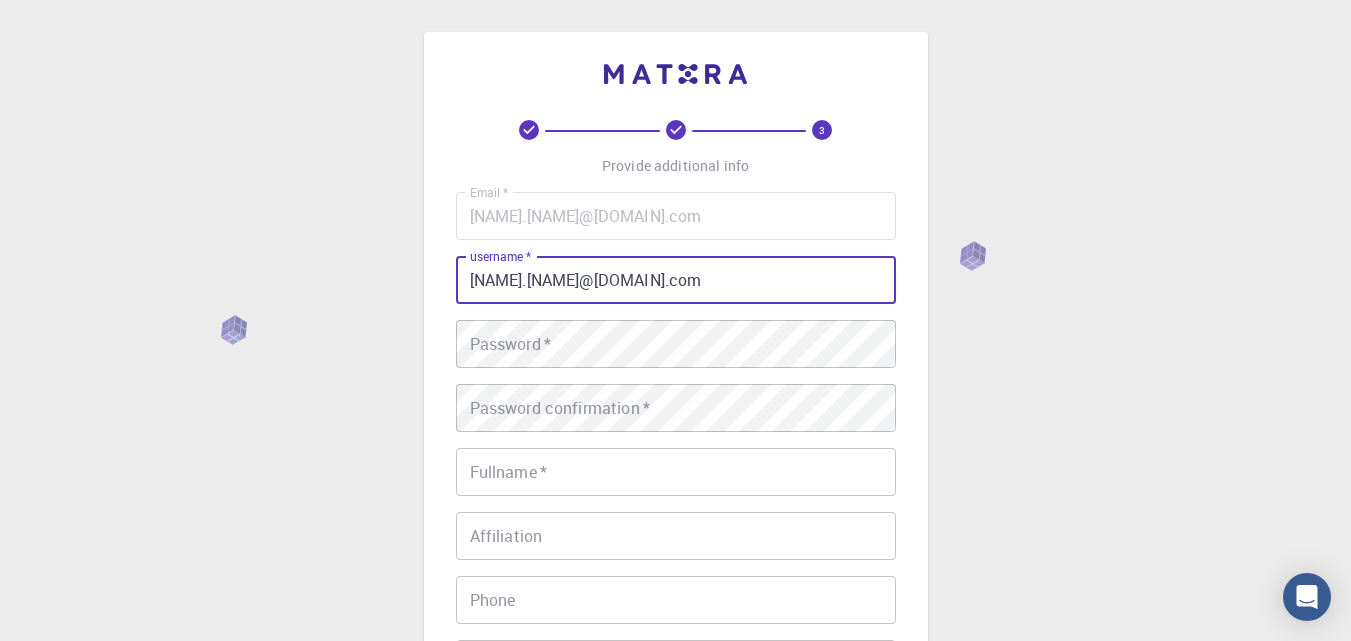 type on "[NAME].[NAME]@[DOMAIN].com" 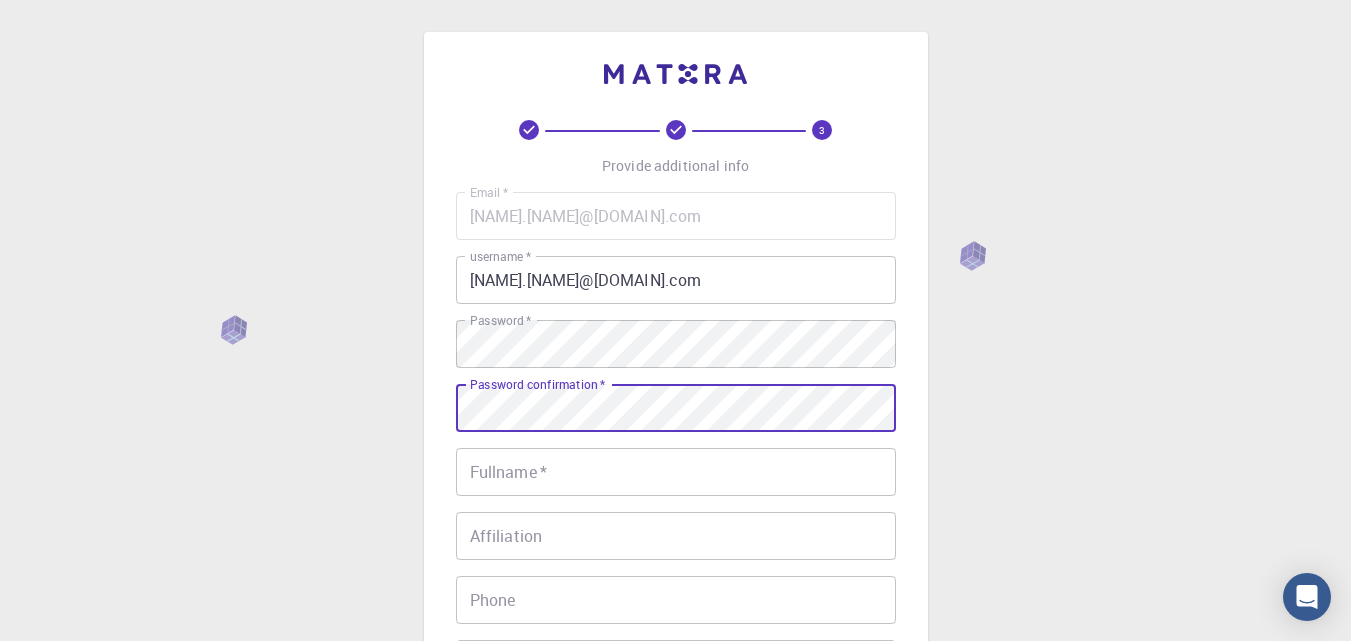 click on "Fullname   *" at bounding box center [676, 472] 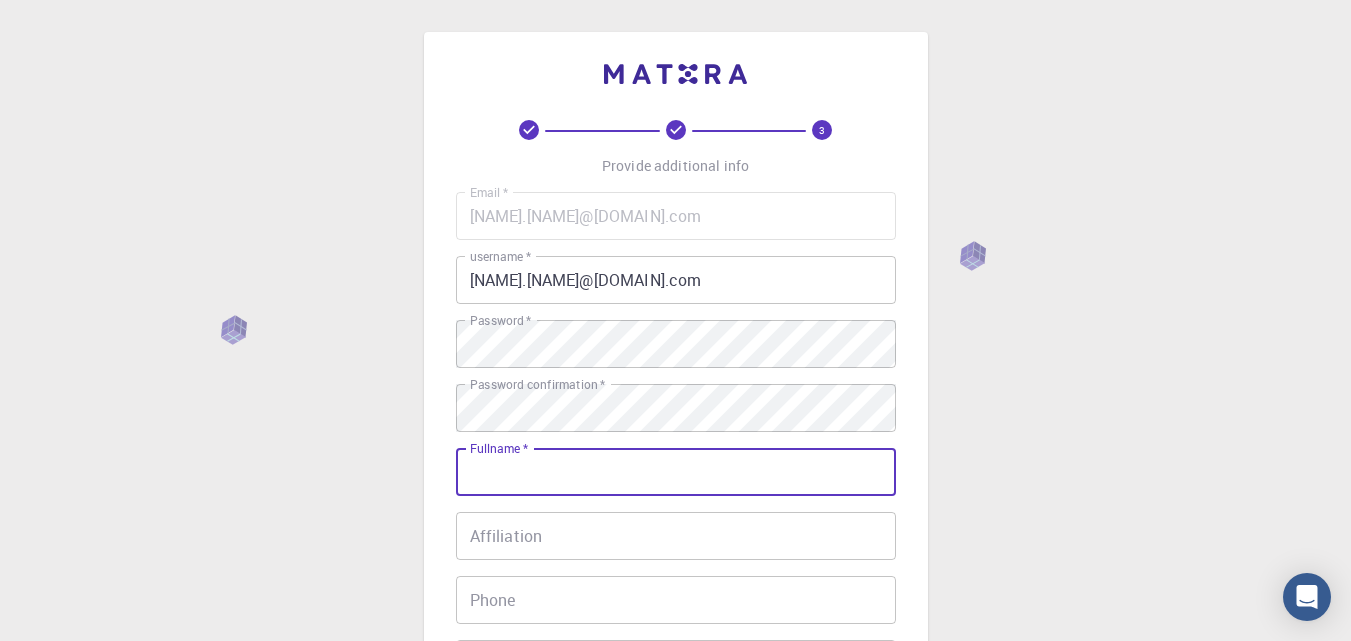 type on "[TITLE] [NAME] [NAME]" 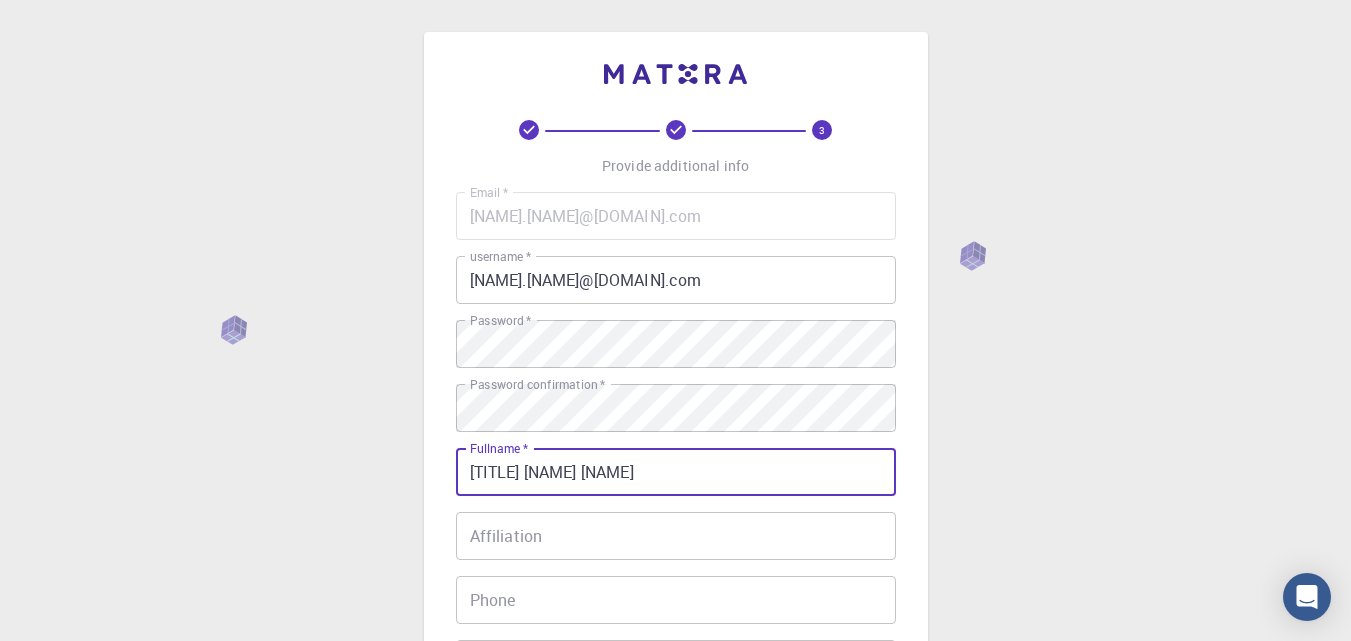 type on "[PHONE]" 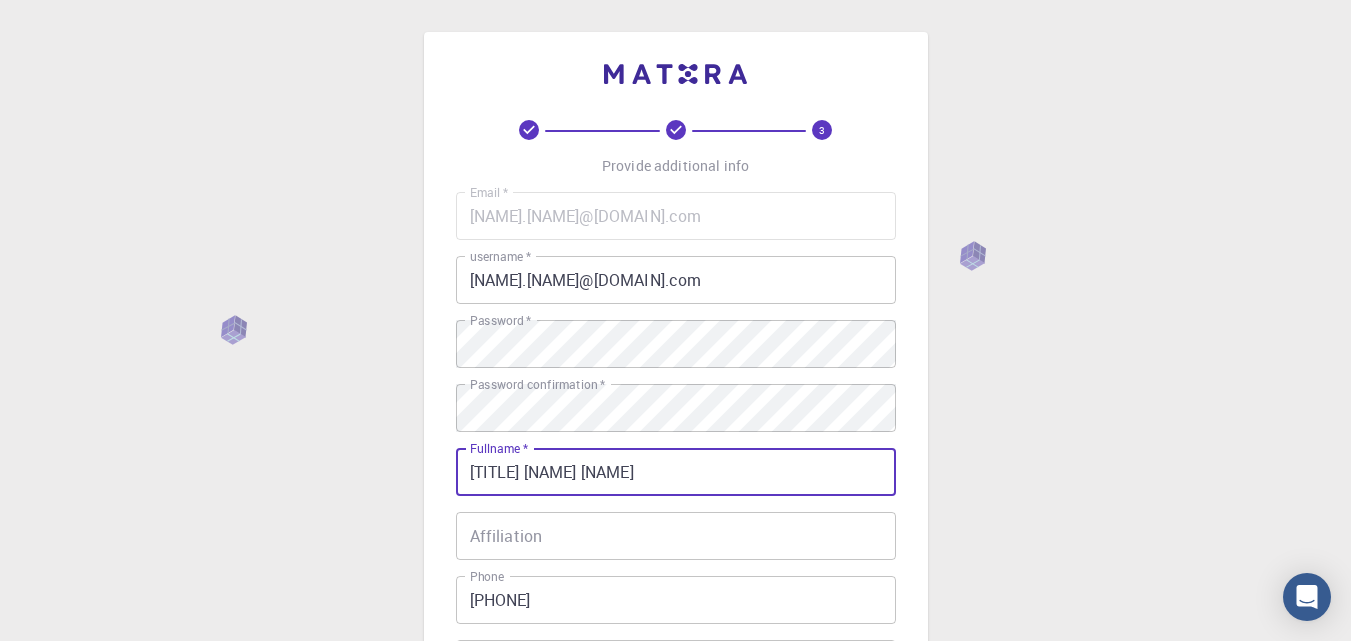 click on "Affiliation Affiliation" at bounding box center [676, 536] 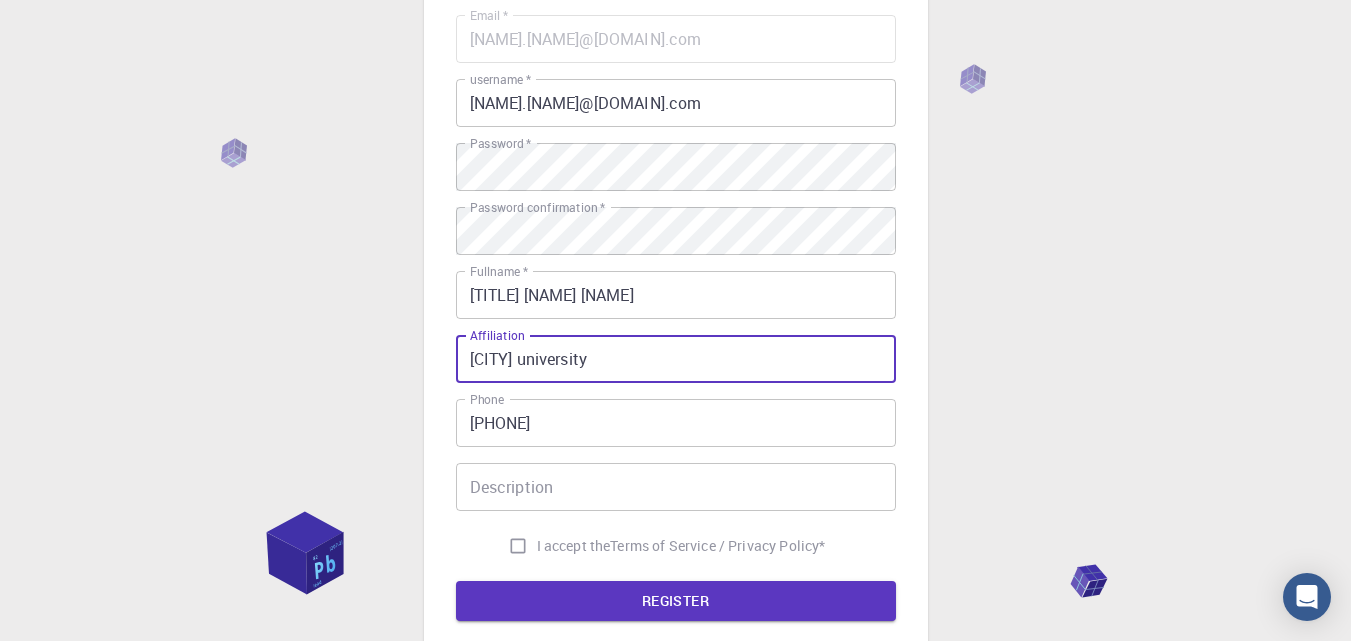 scroll, scrollTop: 212, scrollLeft: 0, axis: vertical 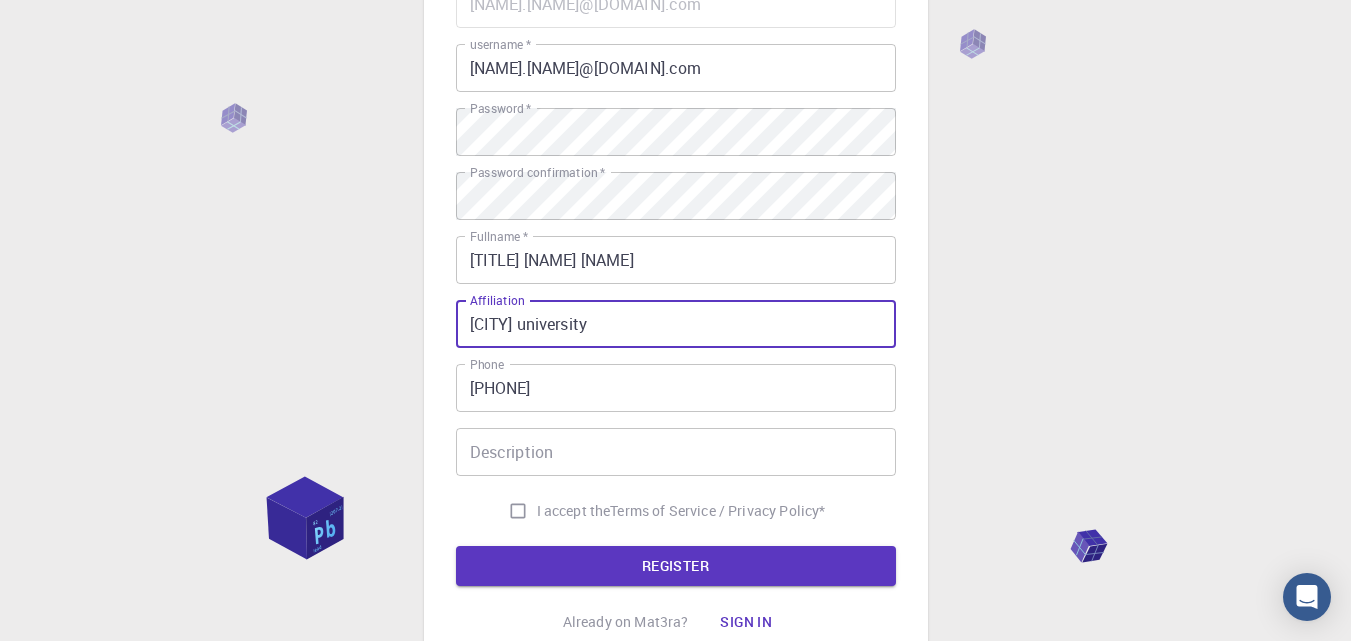 type on "[CITY] university" 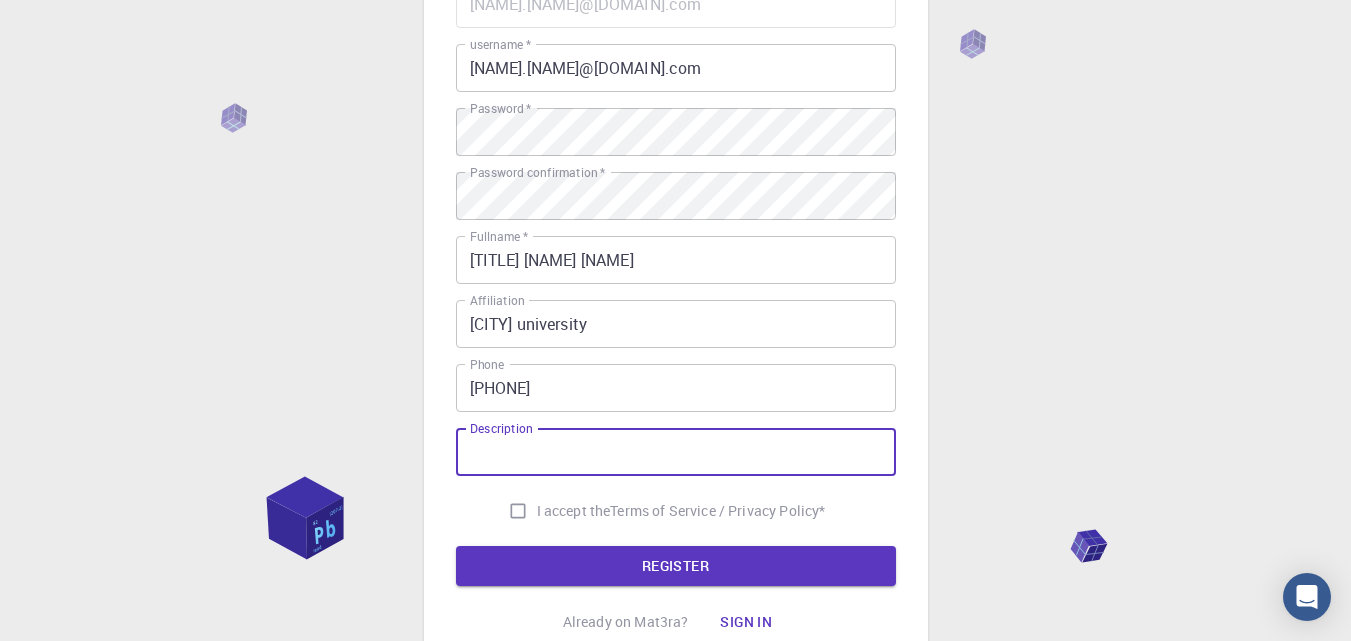 click on "Description" at bounding box center (676, 452) 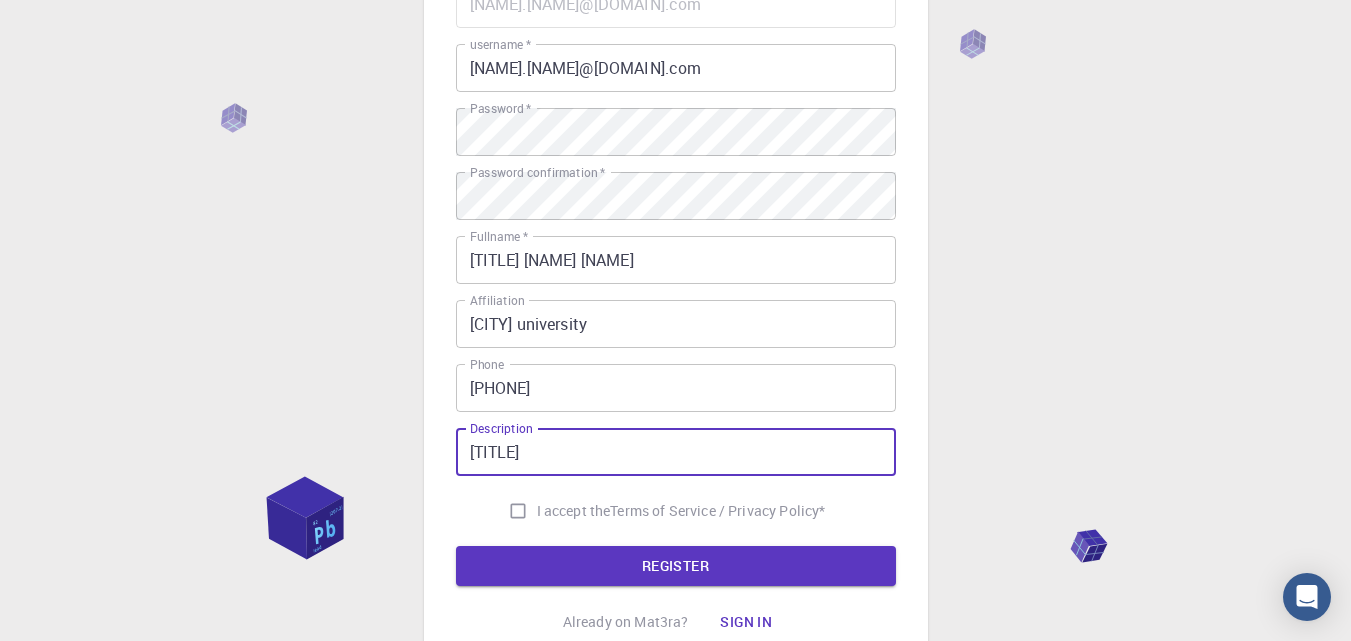 type on "[TITLE]" 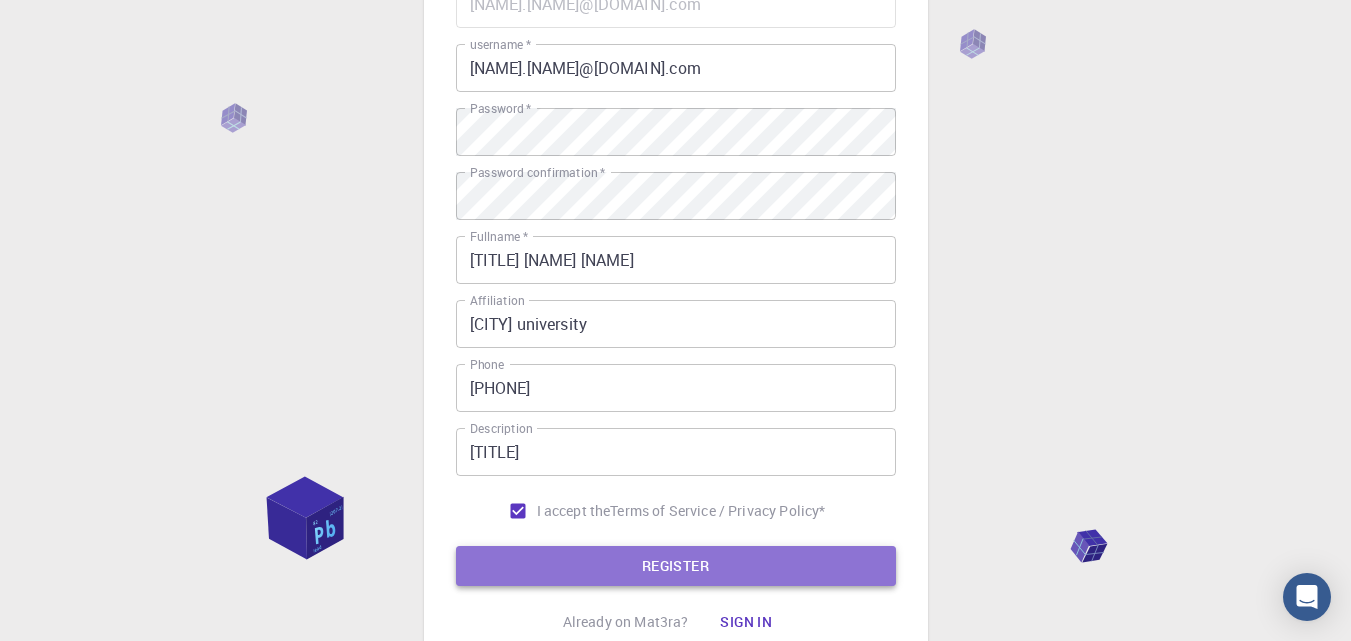 click on "REGISTER" at bounding box center [676, 566] 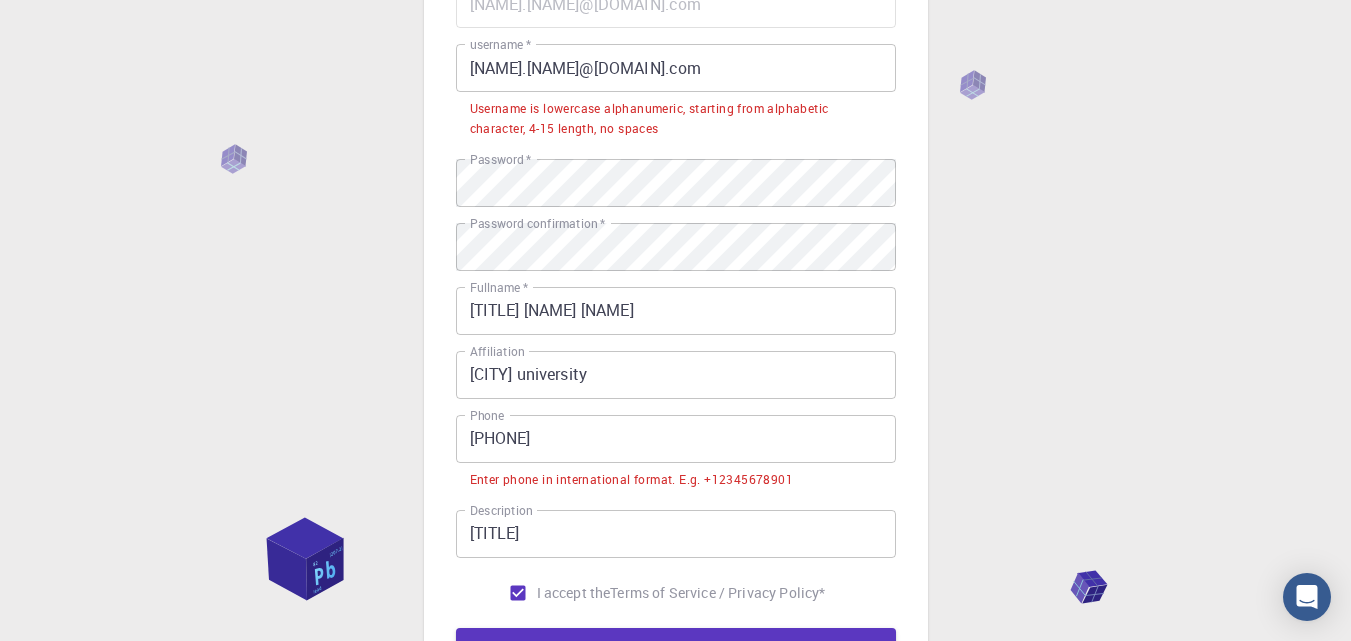 click on "[PHONE]" at bounding box center (676, 439) 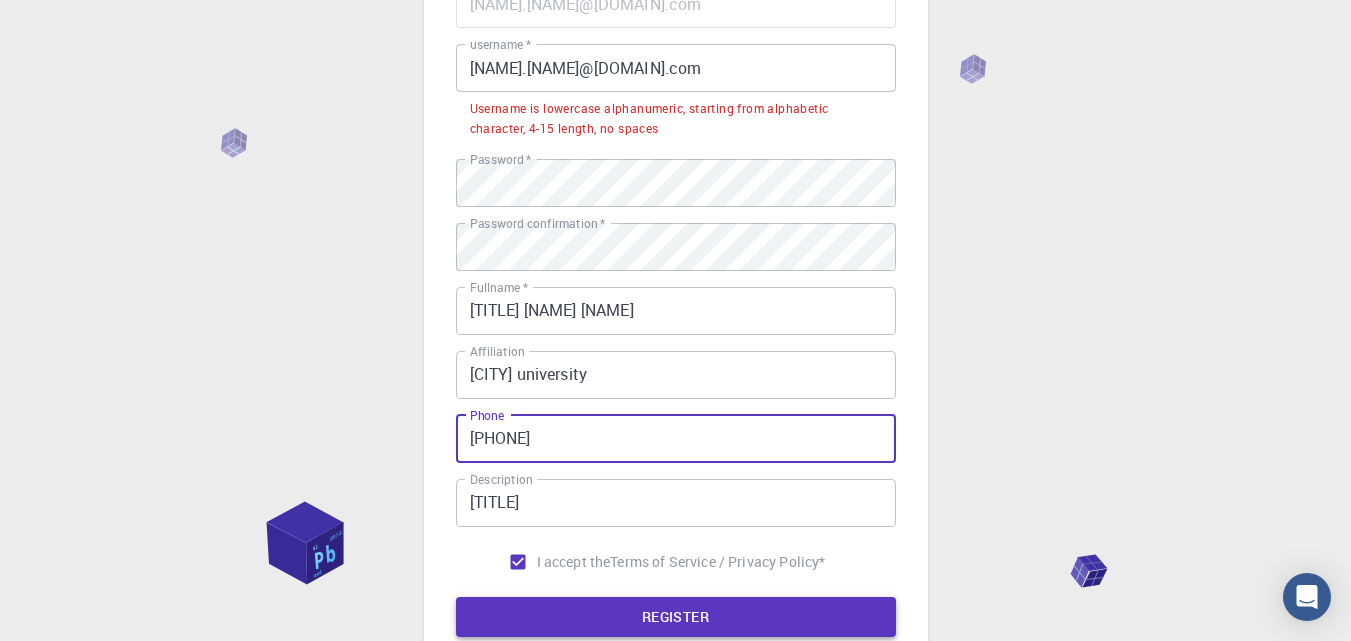 type on "[PHONE]" 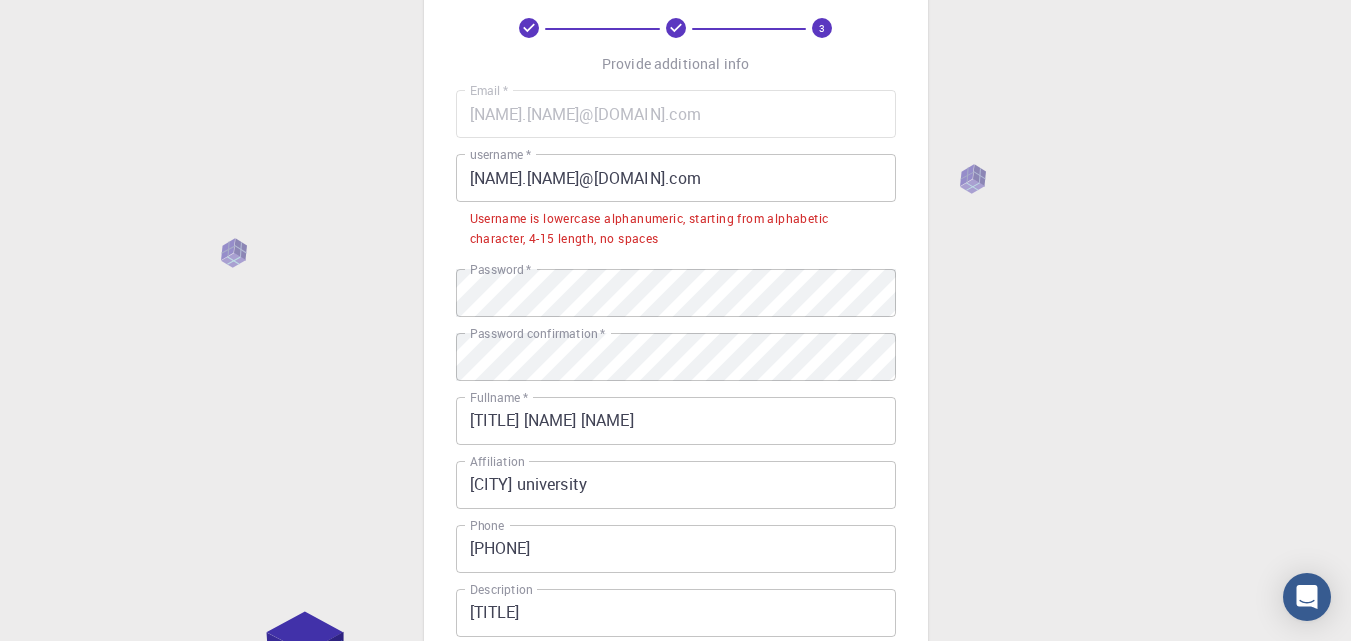 scroll, scrollTop: 28, scrollLeft: 0, axis: vertical 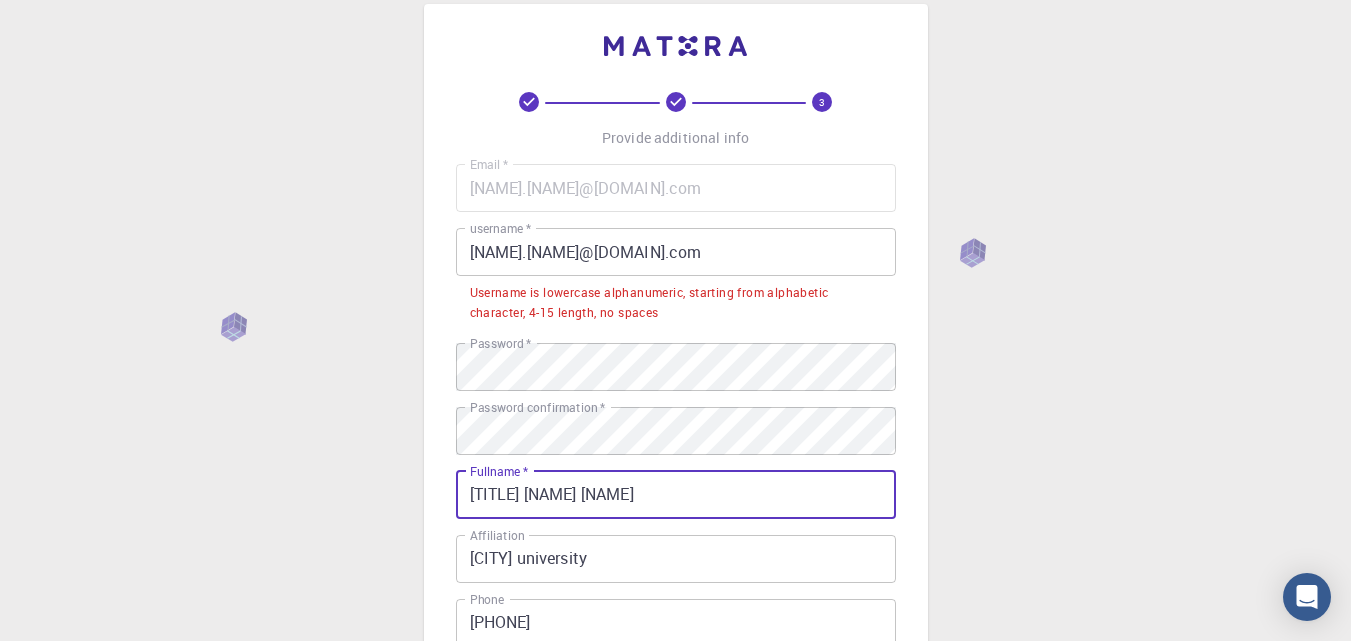 drag, startPoint x: 623, startPoint y: 488, endPoint x: 471, endPoint y: 498, distance: 152.3286 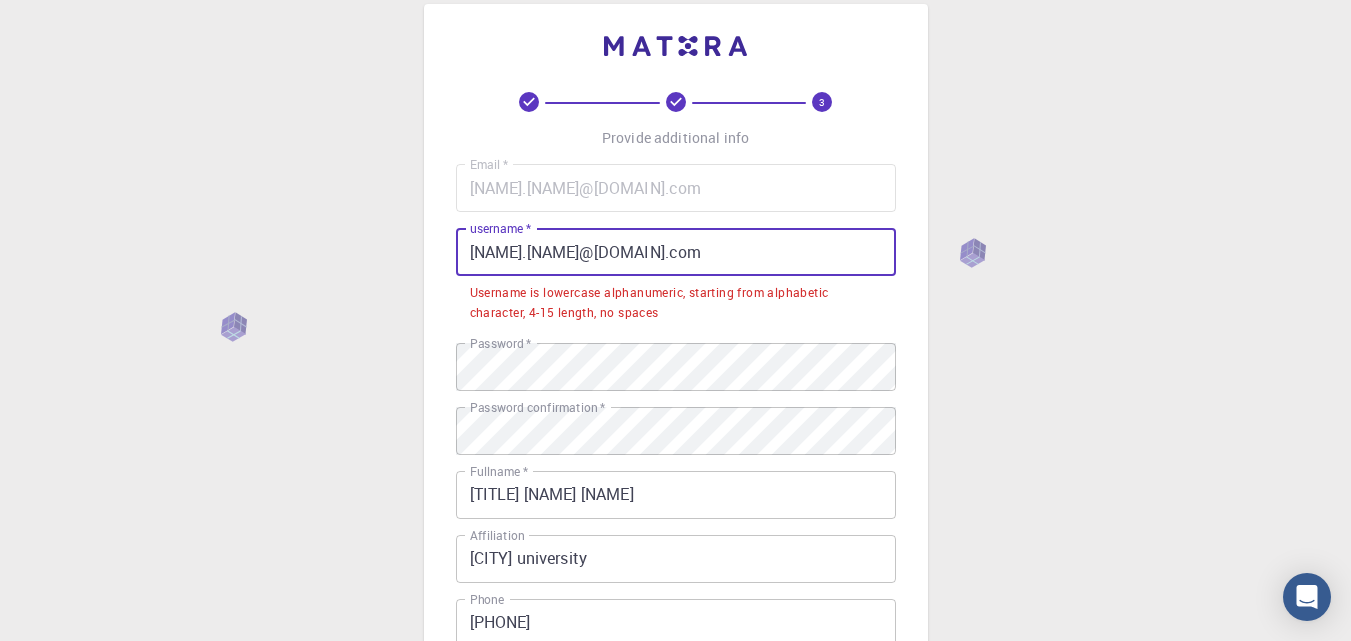 drag, startPoint x: 467, startPoint y: 253, endPoint x: 856, endPoint y: 252, distance: 389.00128 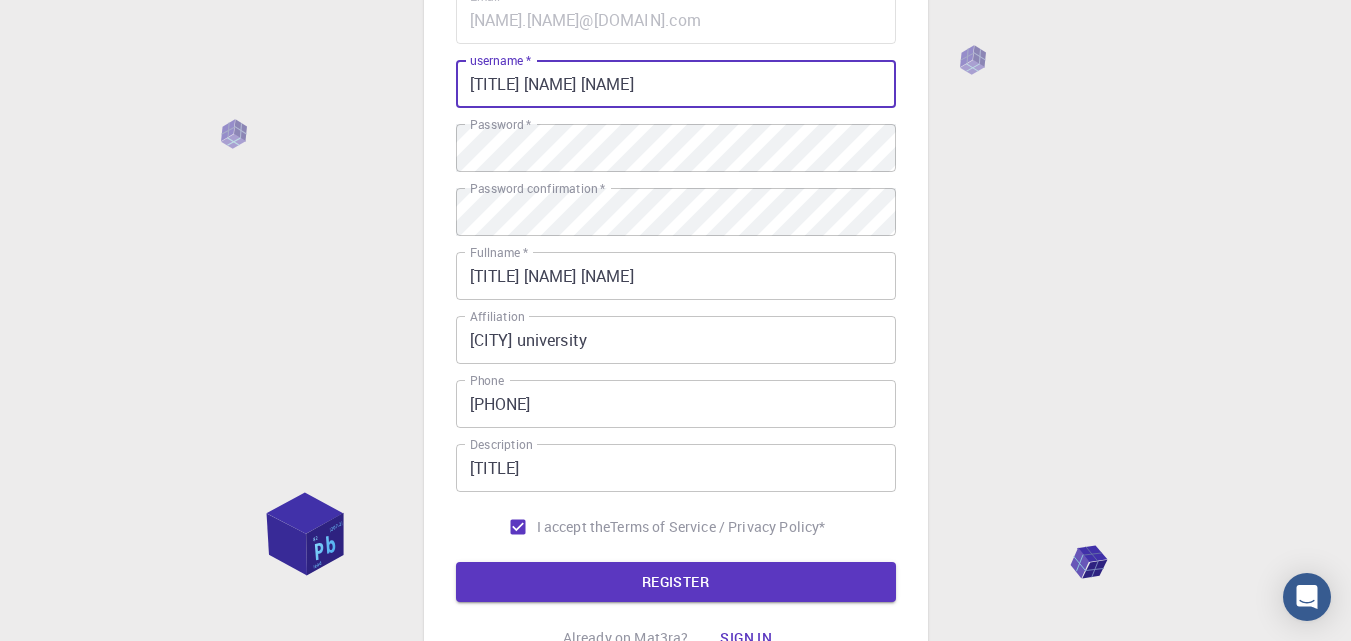 scroll, scrollTop: 264, scrollLeft: 0, axis: vertical 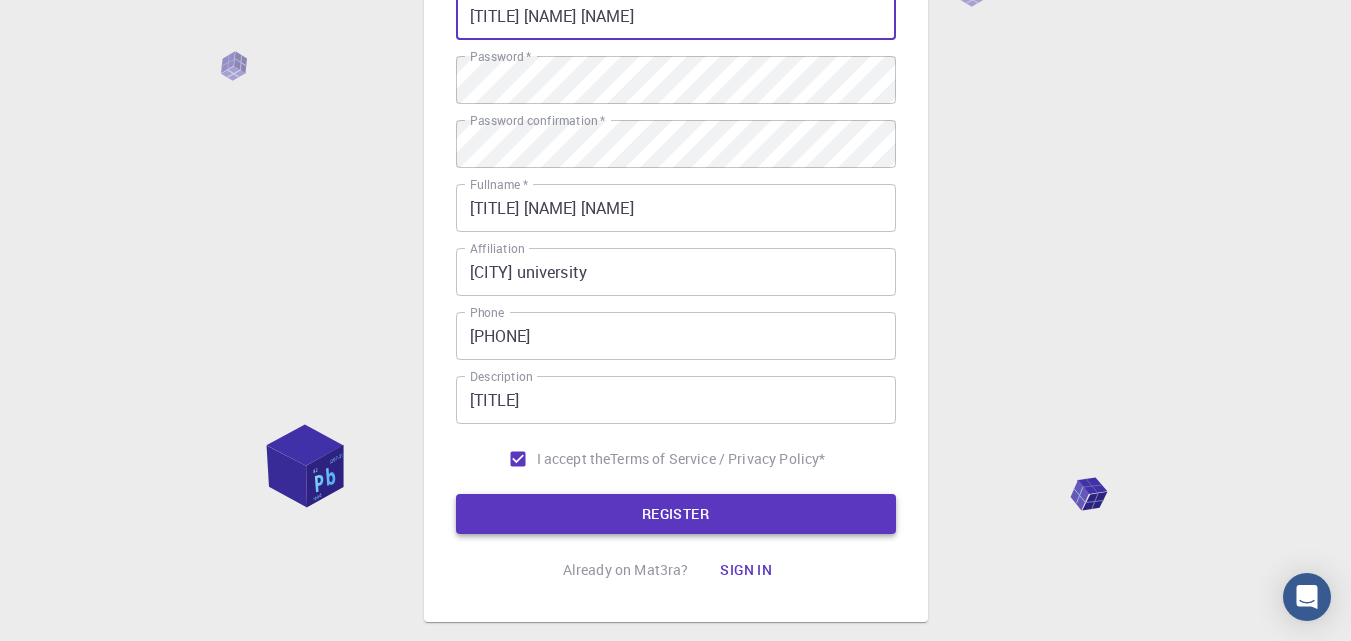 click on "REGISTER" at bounding box center [676, 514] 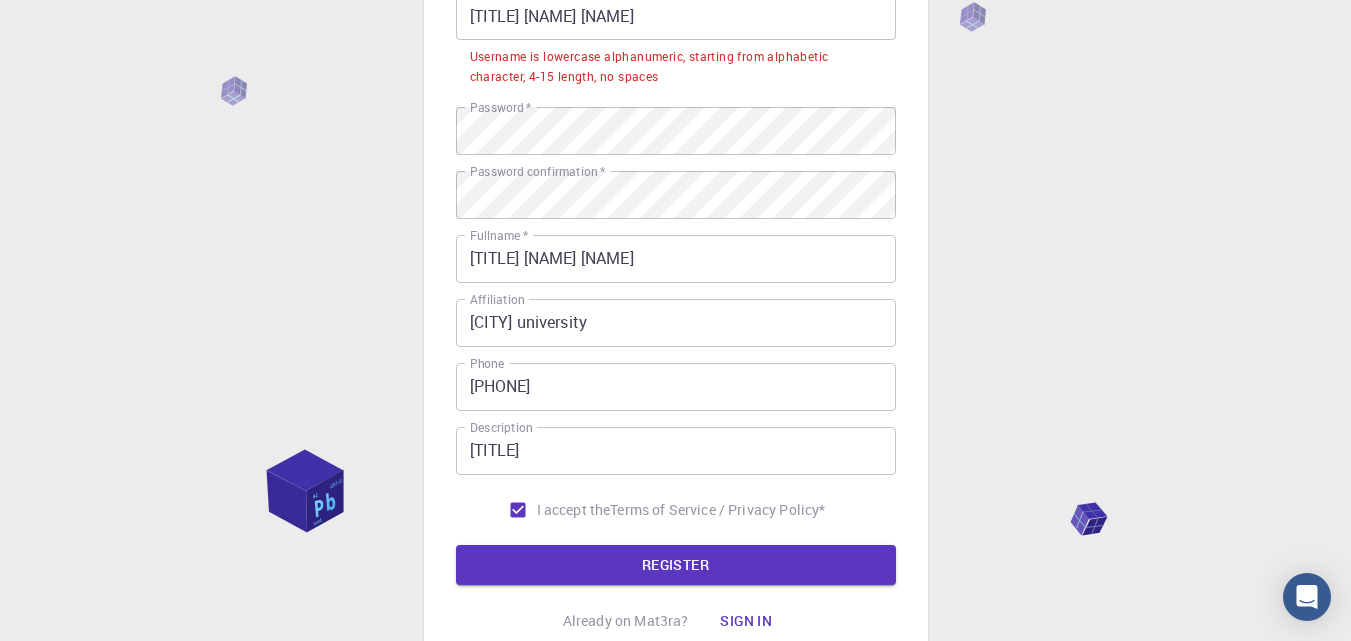 scroll, scrollTop: 0, scrollLeft: 0, axis: both 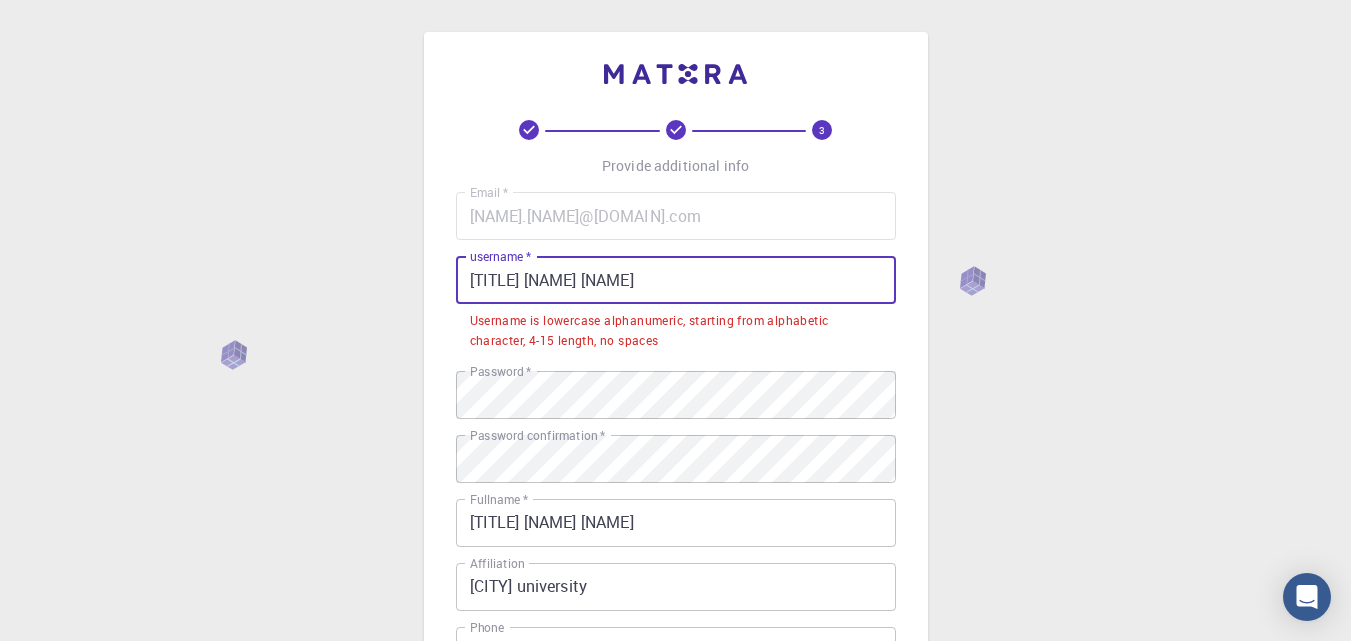 drag, startPoint x: 470, startPoint y: 281, endPoint x: 634, endPoint y: 276, distance: 164.0762 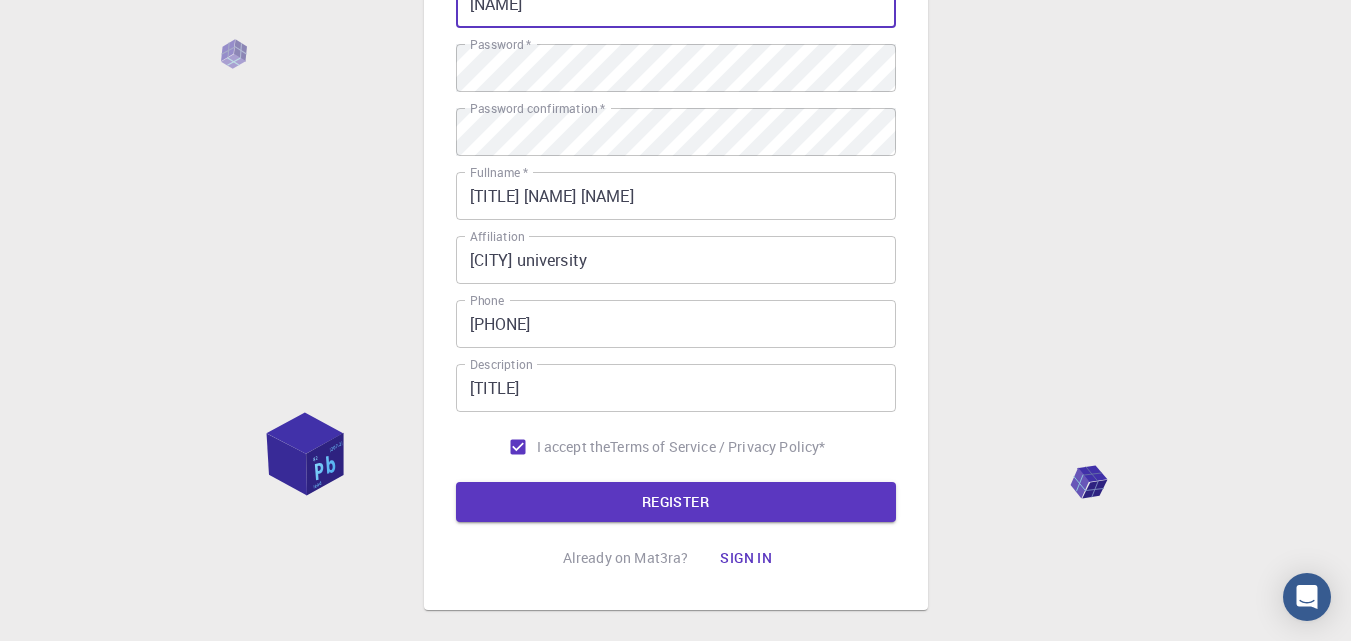 scroll, scrollTop: 291, scrollLeft: 0, axis: vertical 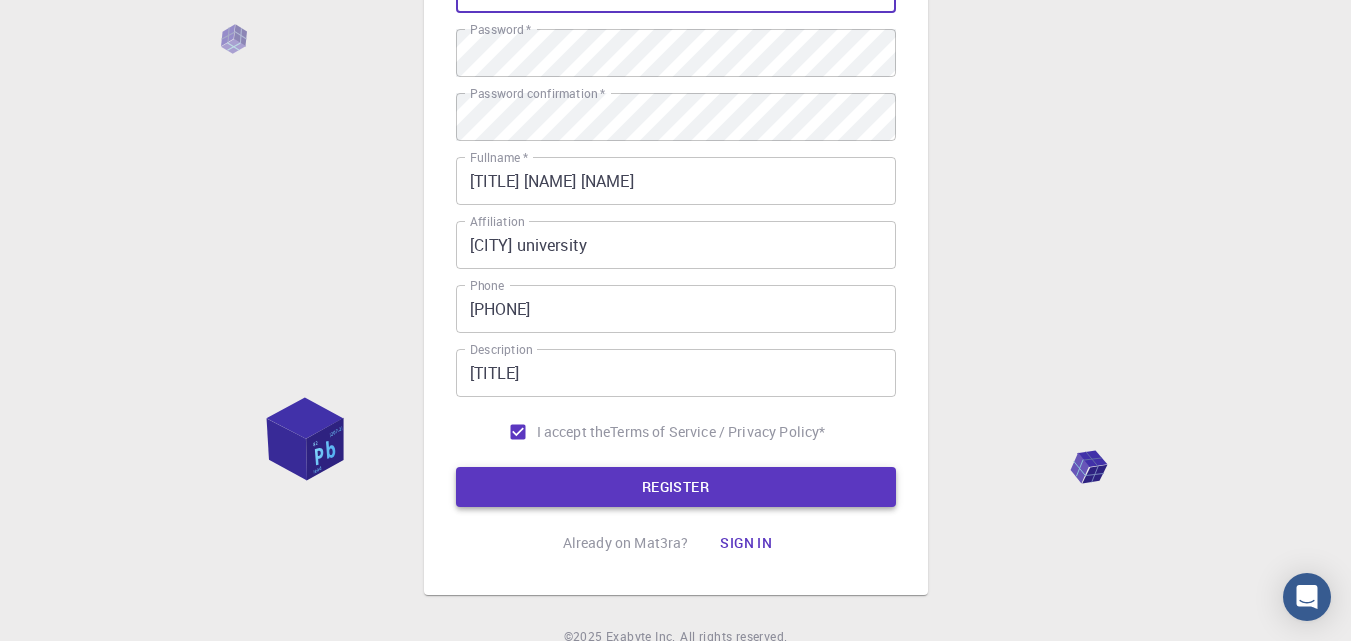 type on "[NAME]" 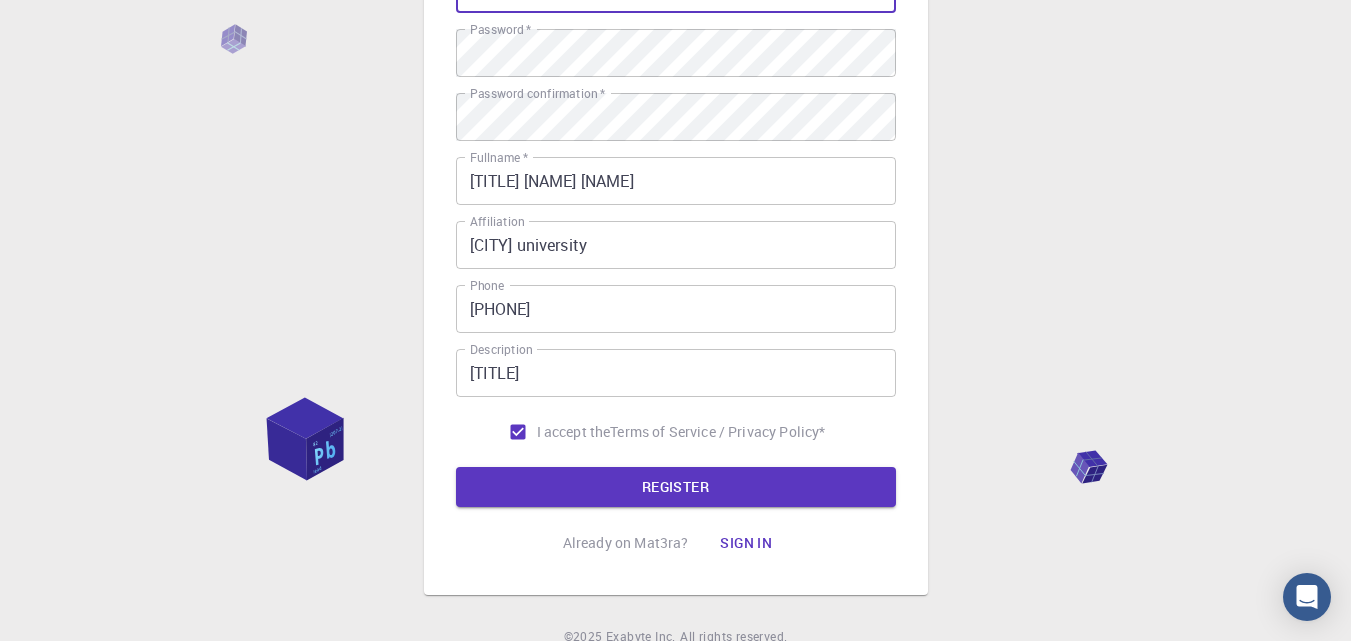 click on "REGISTER" at bounding box center (676, 487) 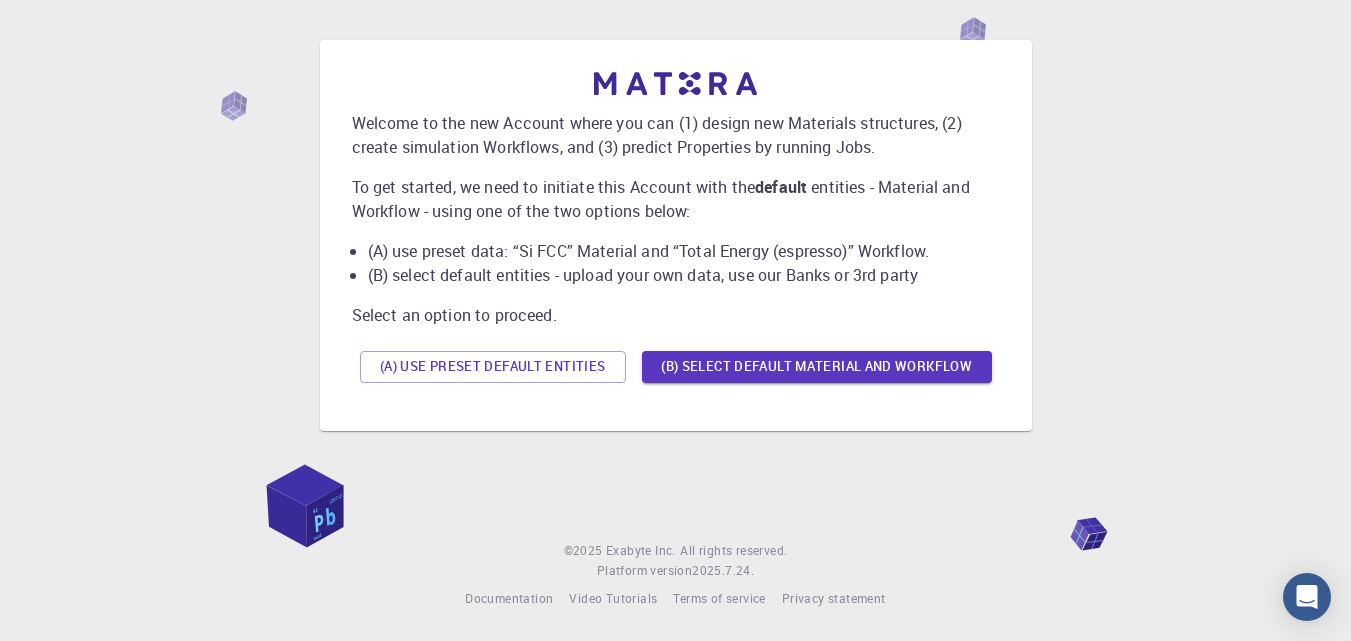 scroll, scrollTop: 0, scrollLeft: 0, axis: both 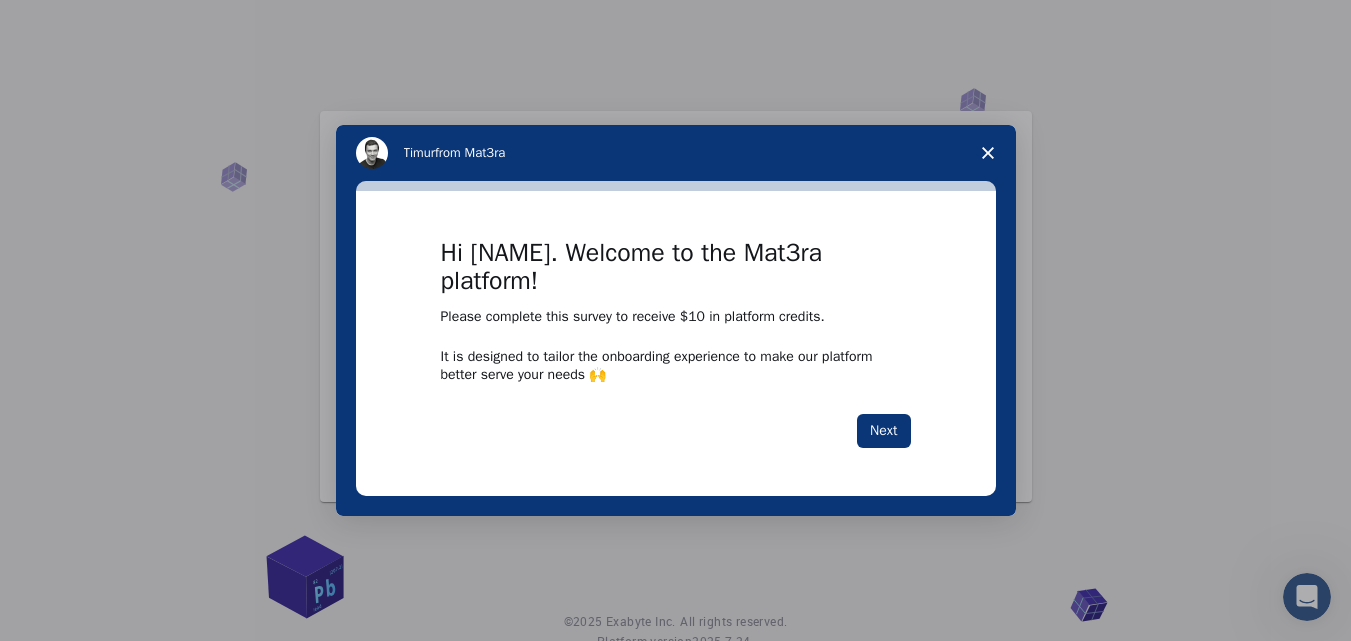 click 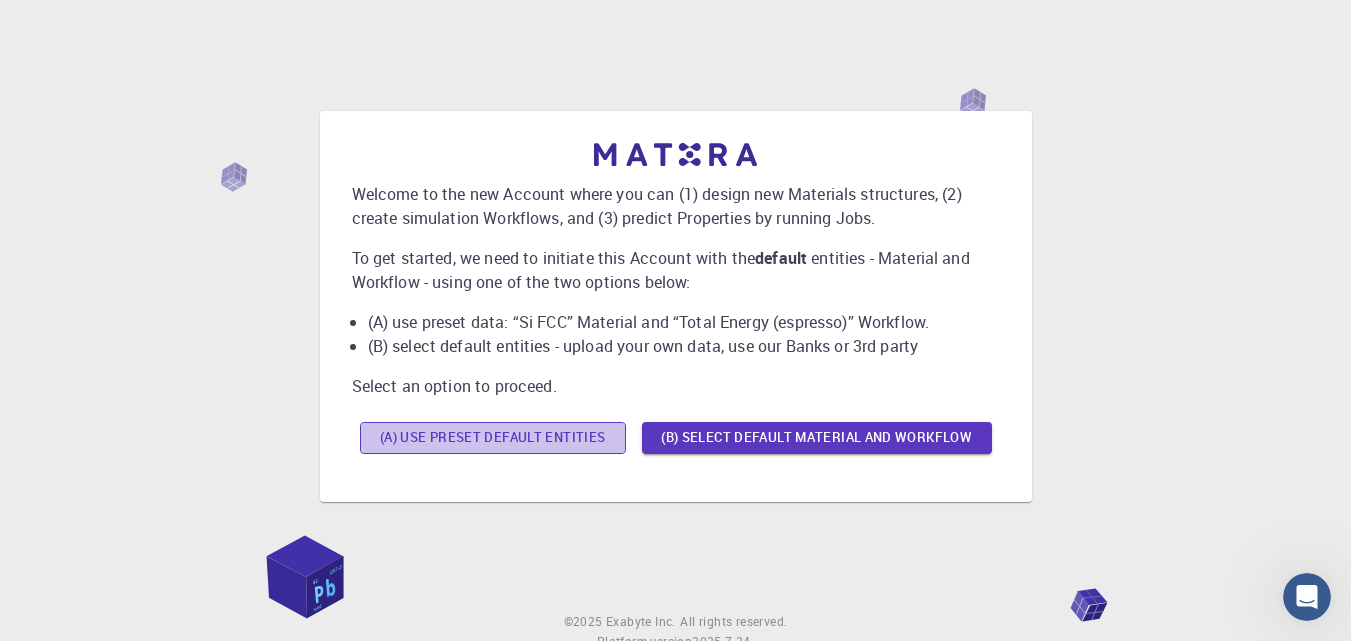 click on "(A) Use preset default entities" at bounding box center (493, 438) 